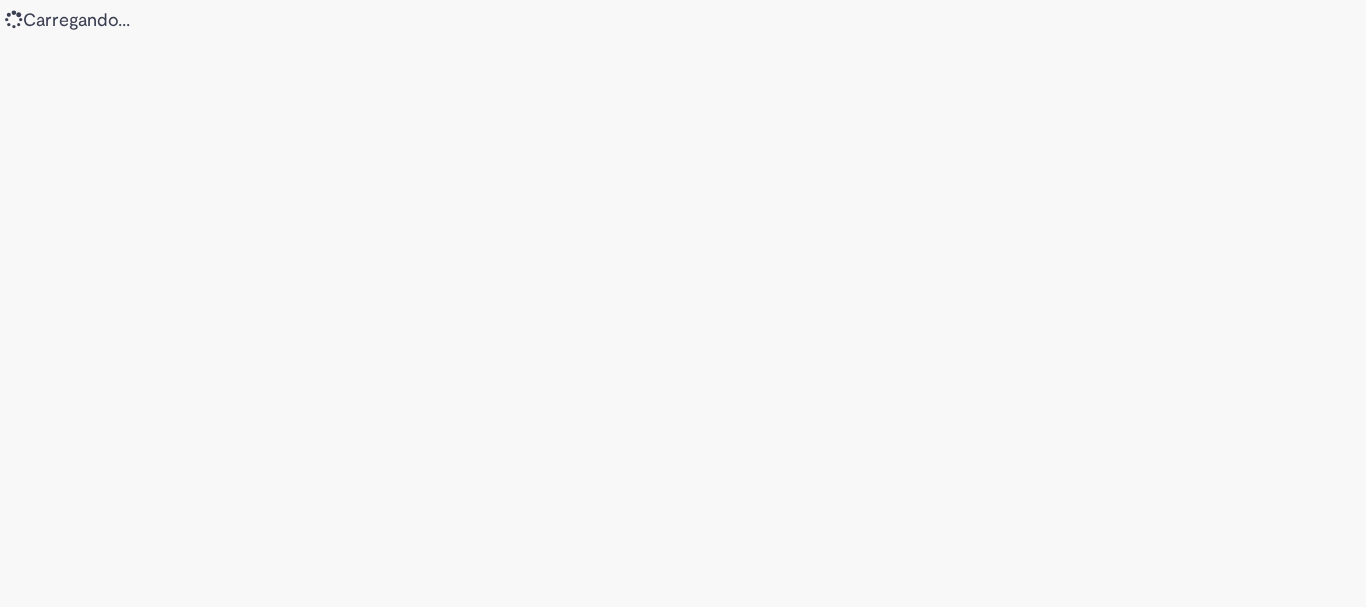 scroll, scrollTop: 0, scrollLeft: 0, axis: both 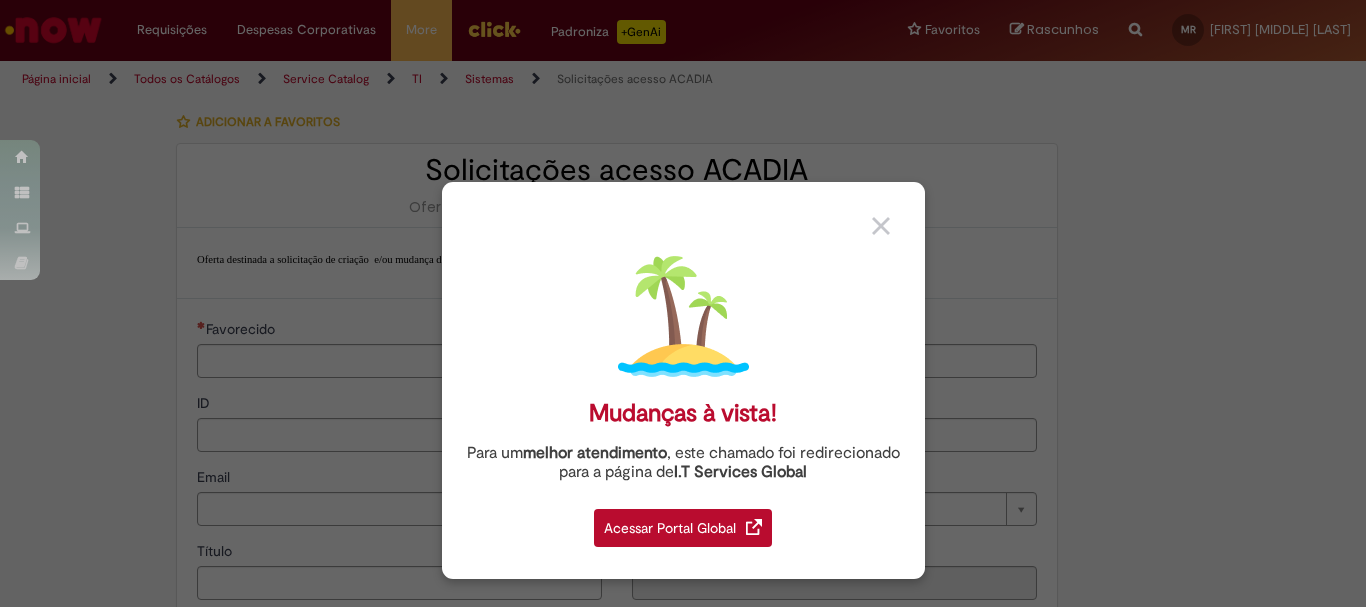 type on "********" 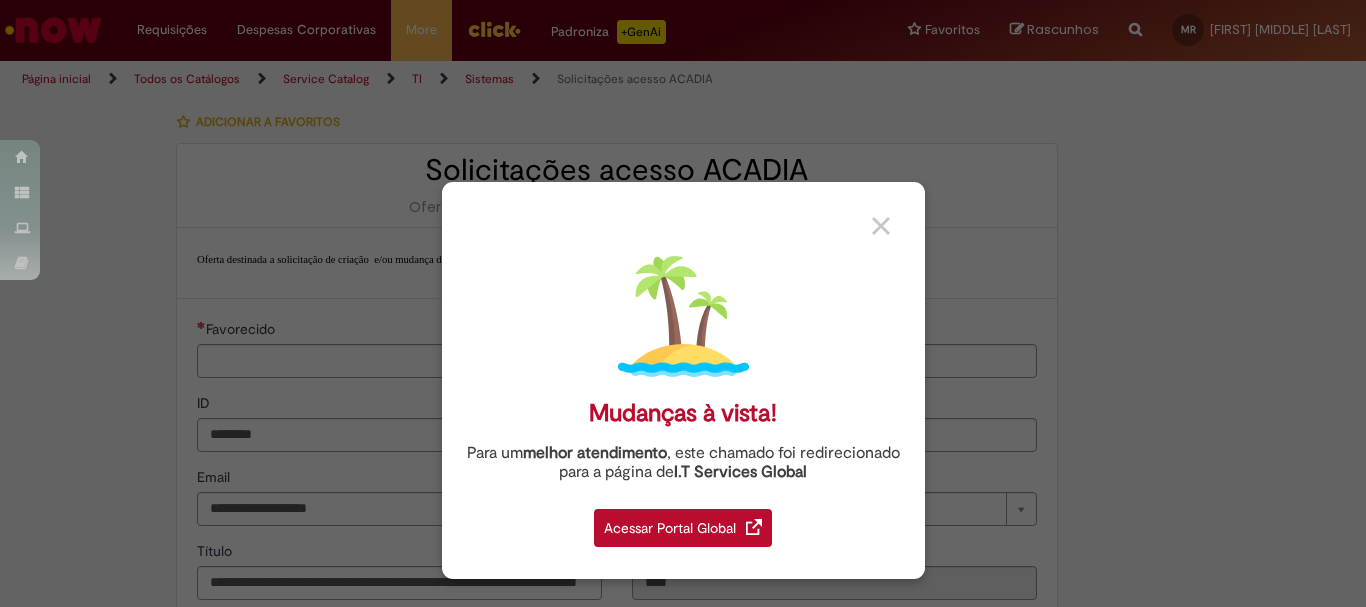 type on "**********" 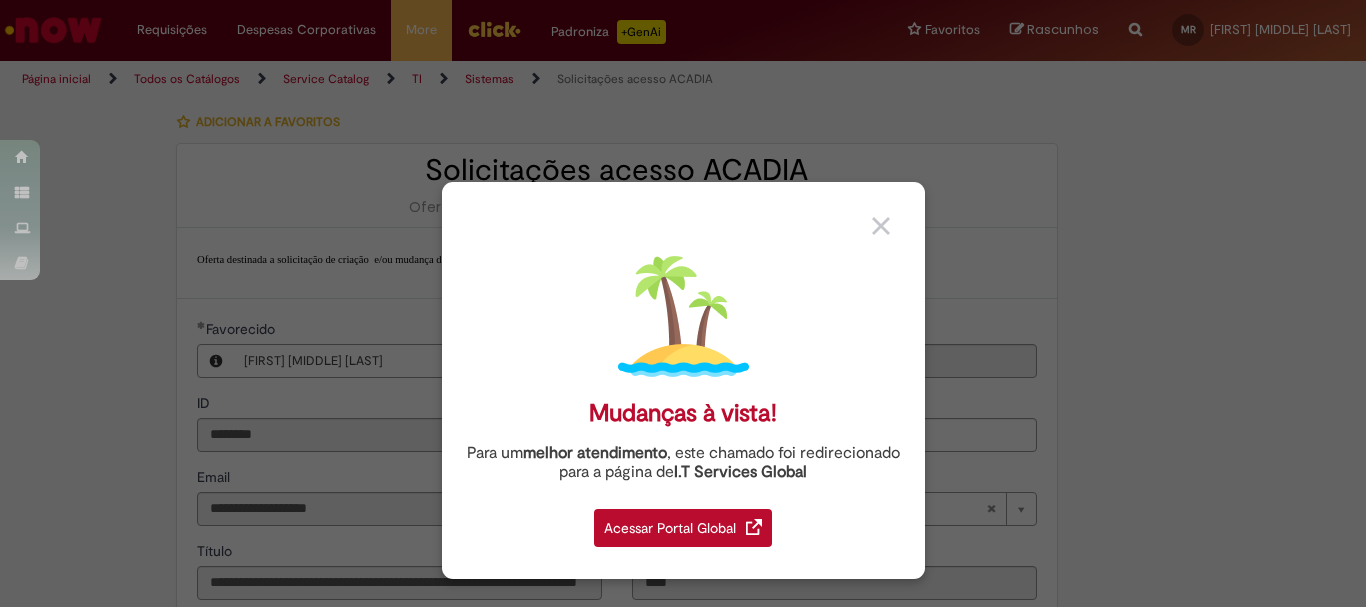 type on "**********" 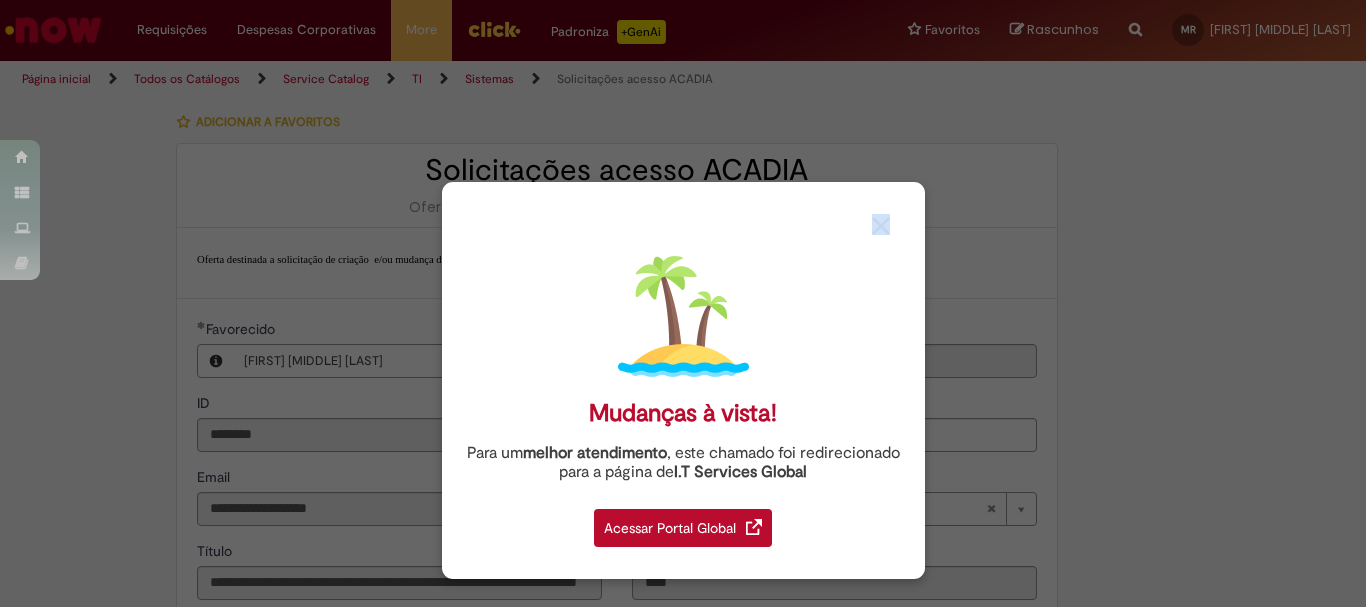 click at bounding box center (881, 226) 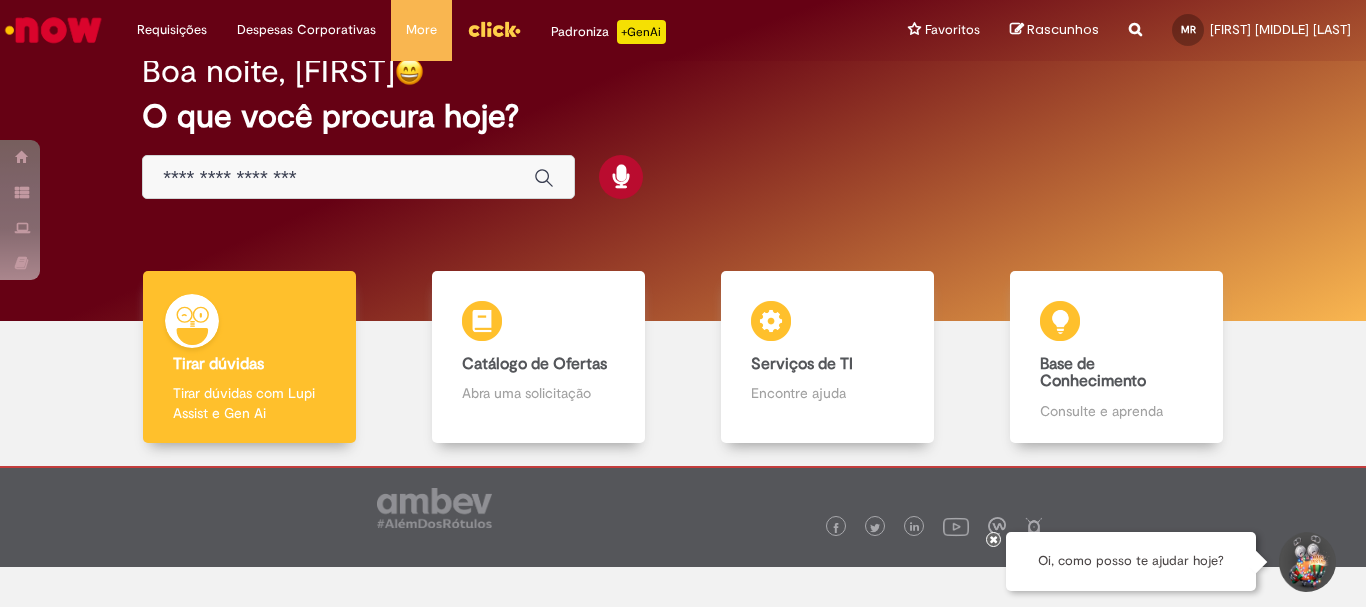 scroll, scrollTop: 98, scrollLeft: 0, axis: vertical 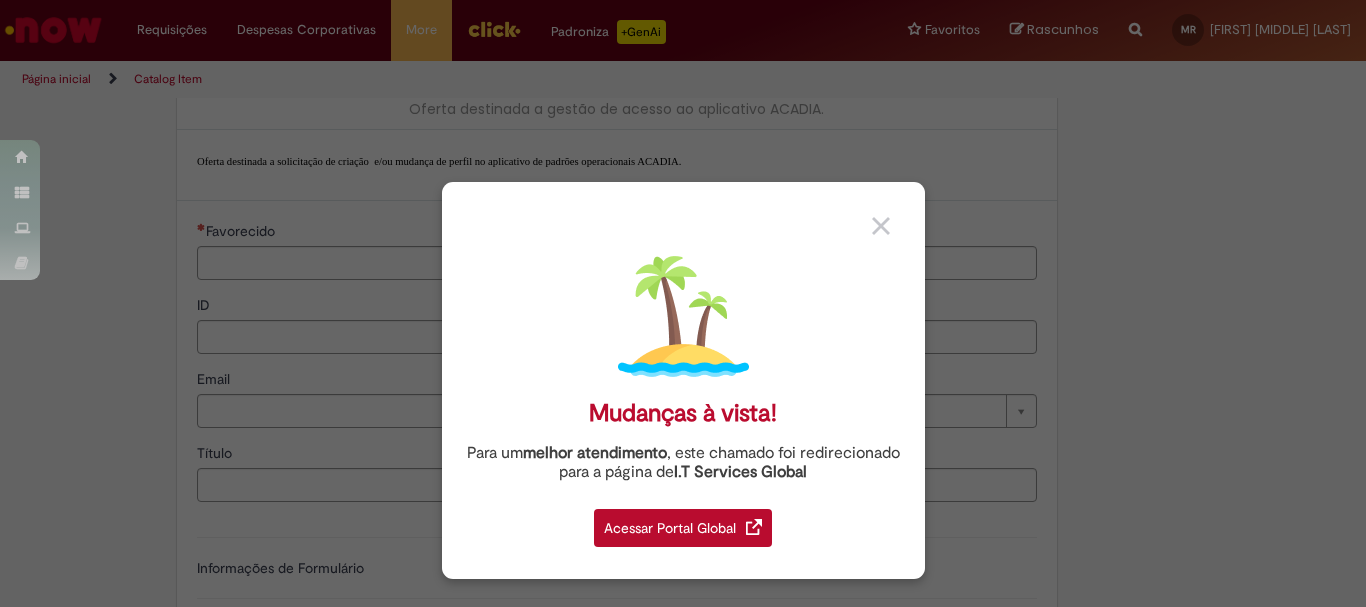 type on "********" 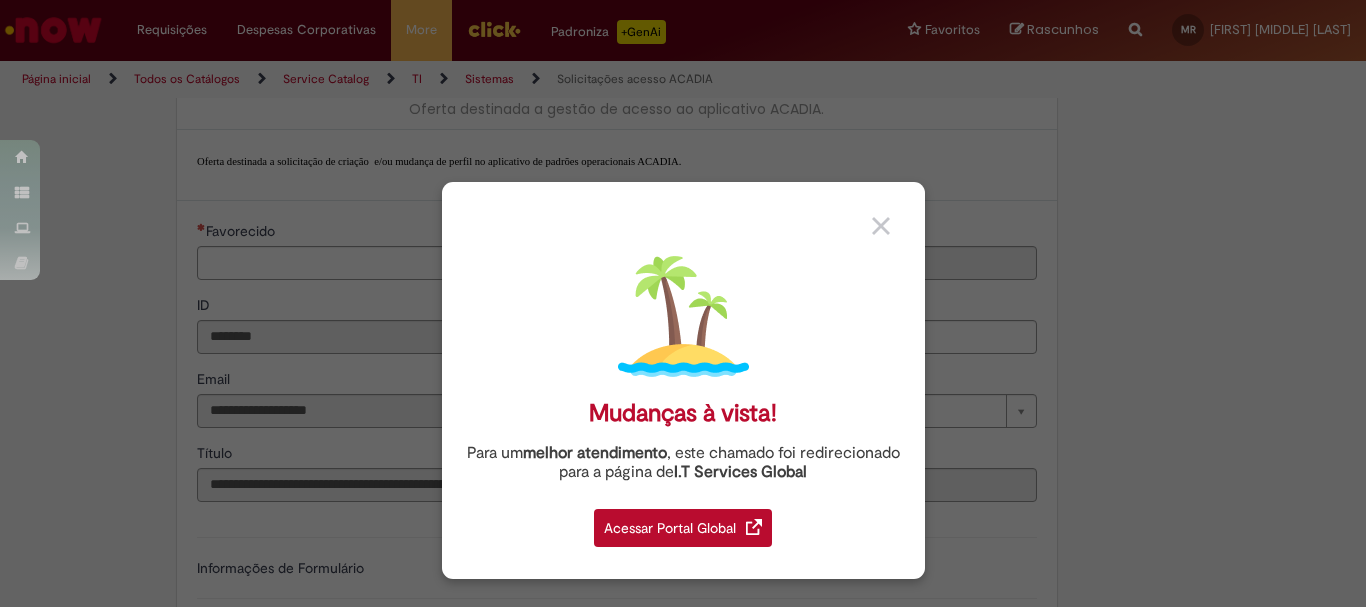 type on "**********" 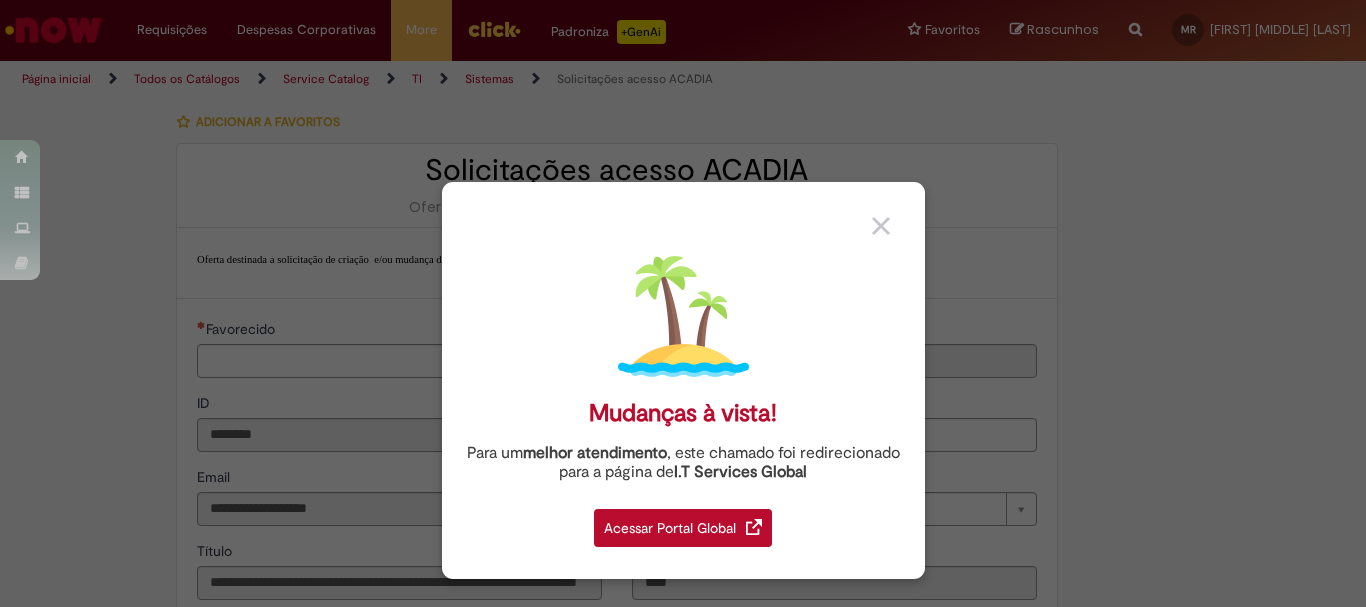 type on "**********" 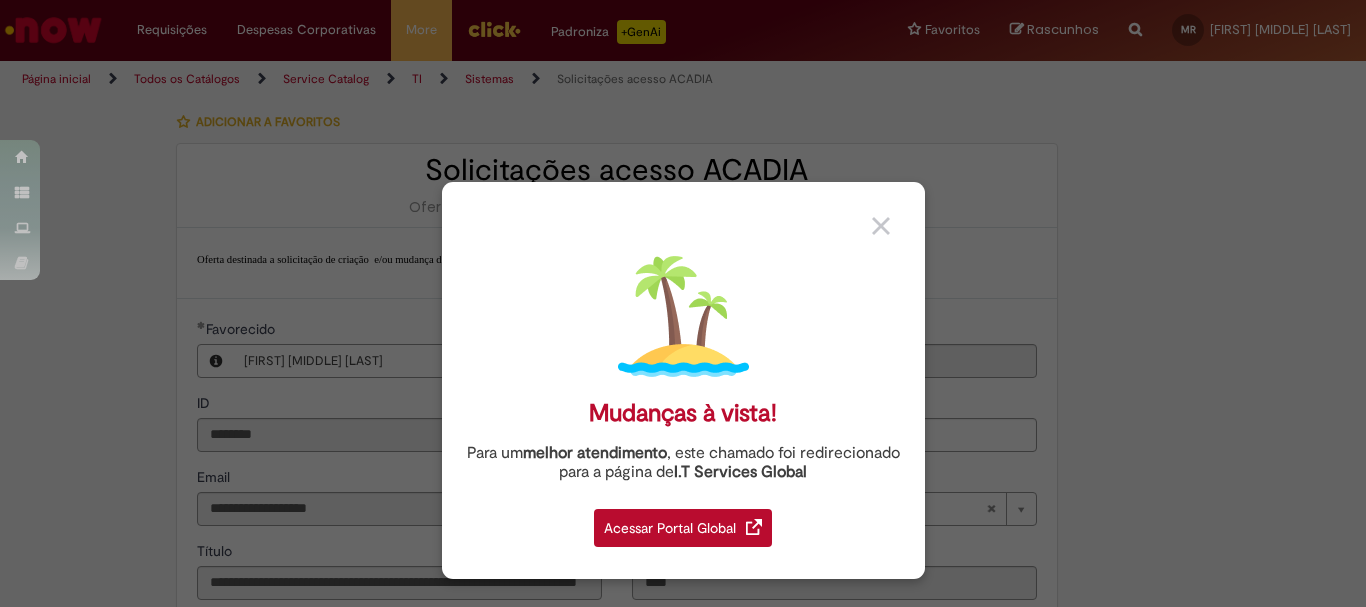click at bounding box center (881, 226) 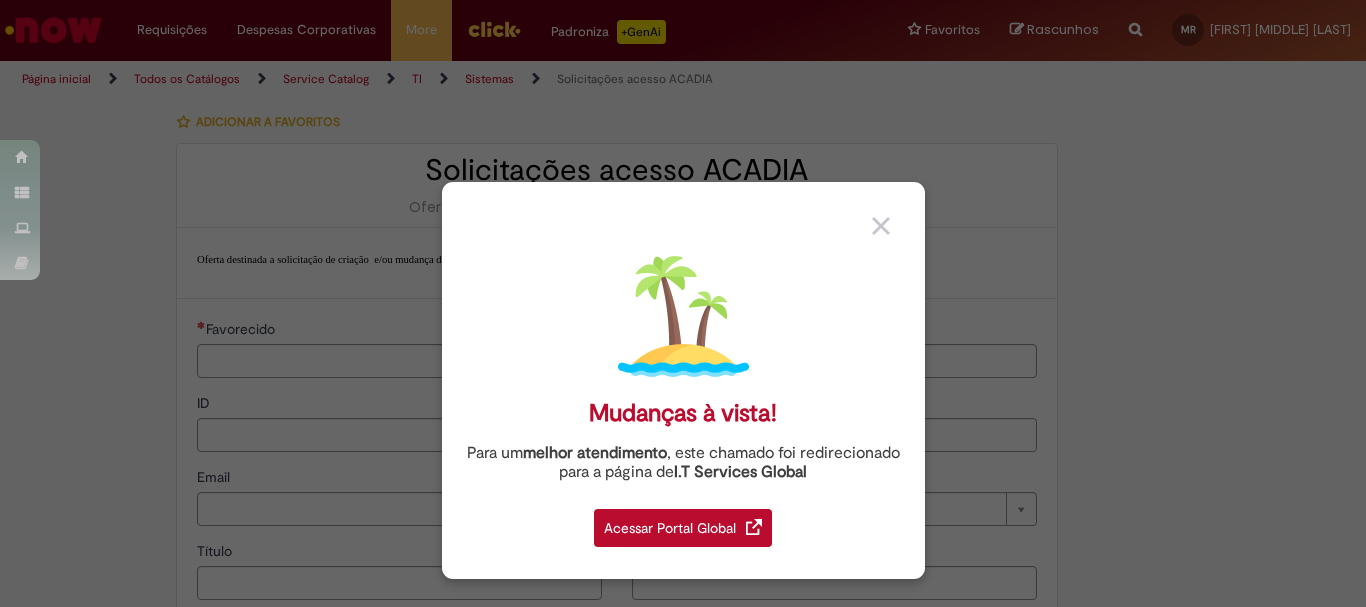 type on "********" 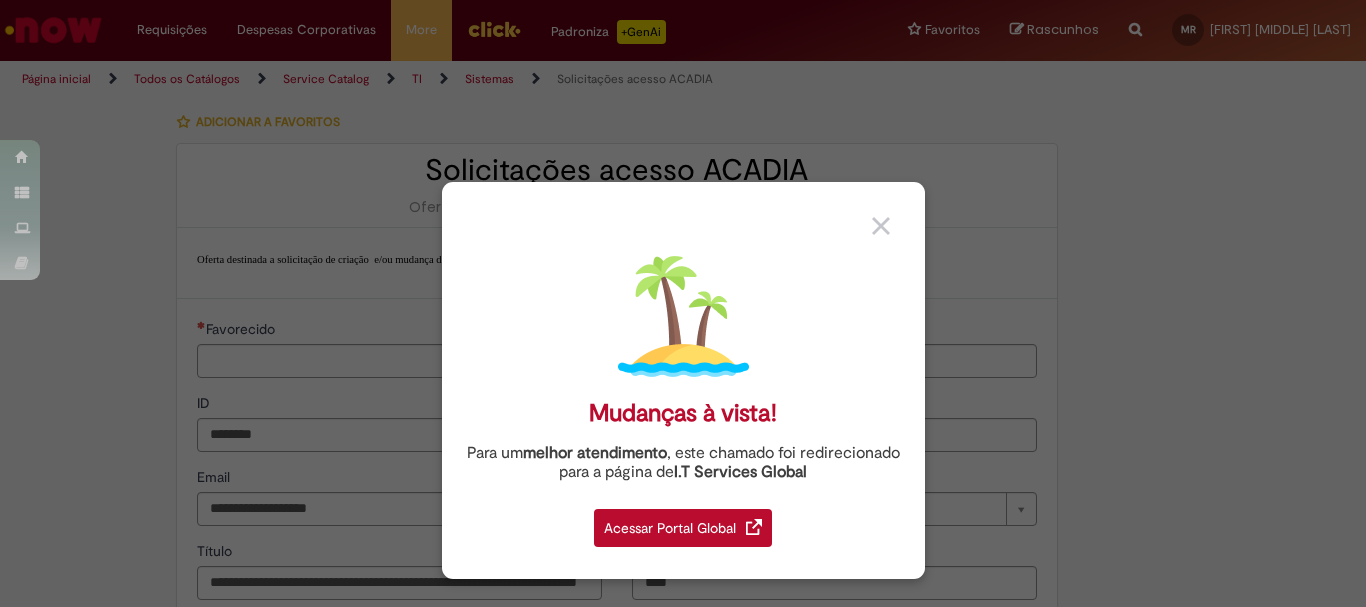type on "**********" 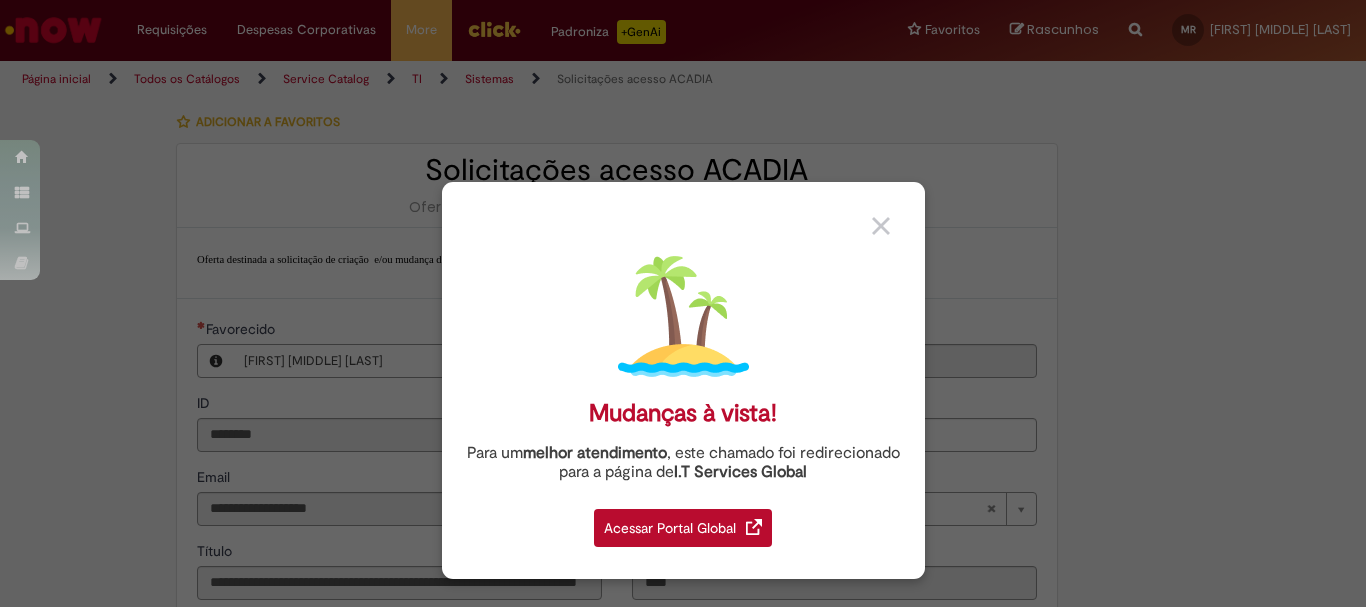 type on "**********" 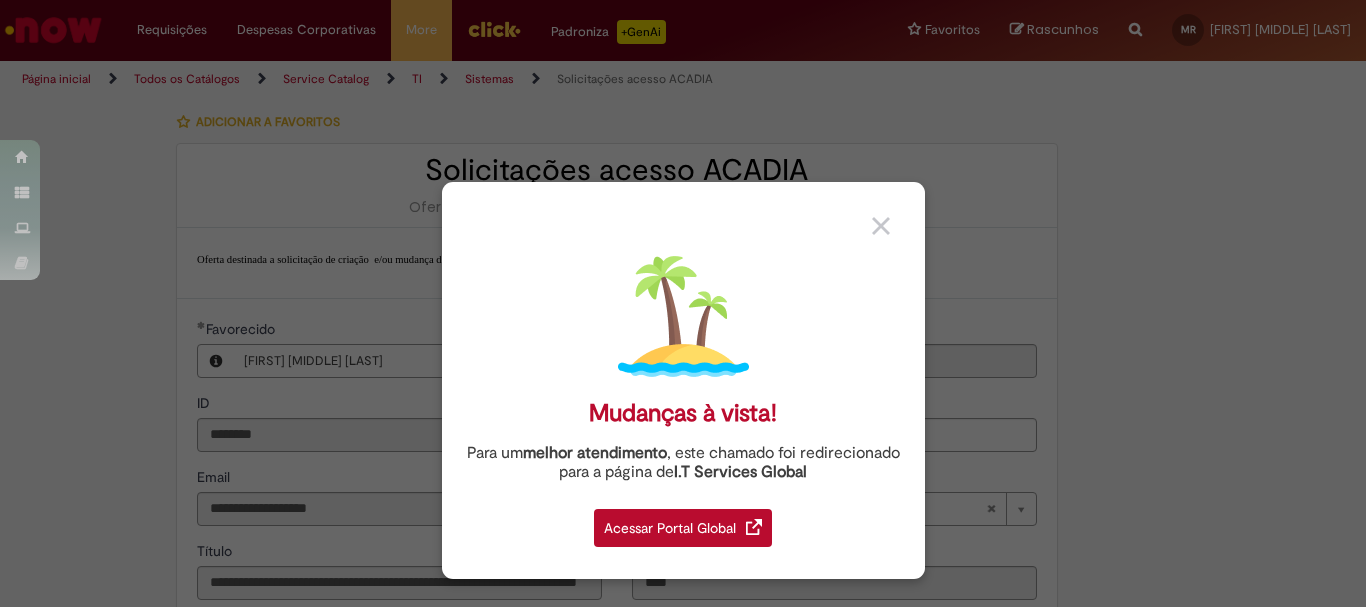 click at bounding box center [881, 226] 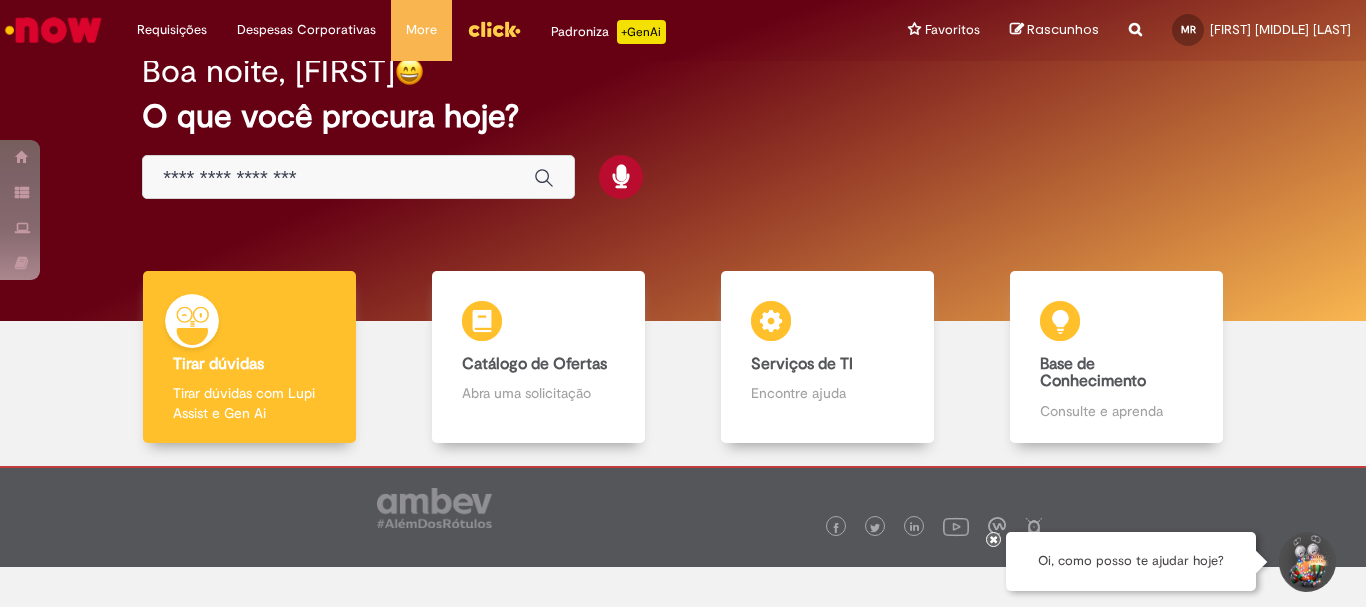 scroll, scrollTop: 98, scrollLeft: 0, axis: vertical 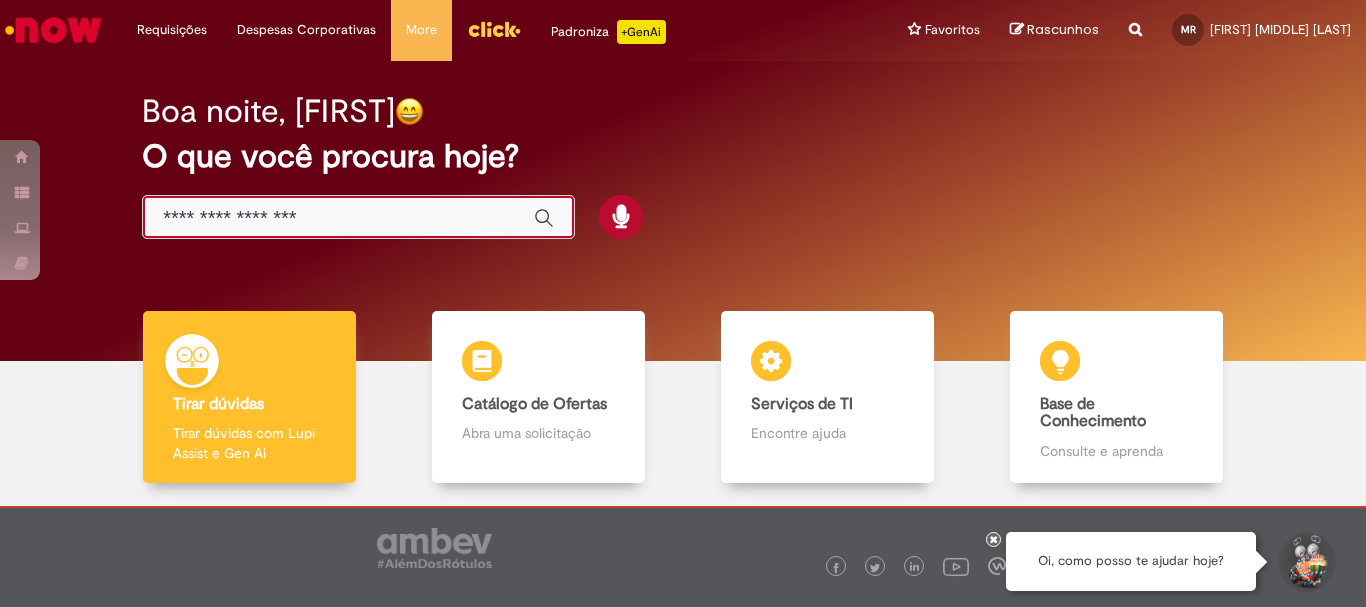 click at bounding box center (338, 218) 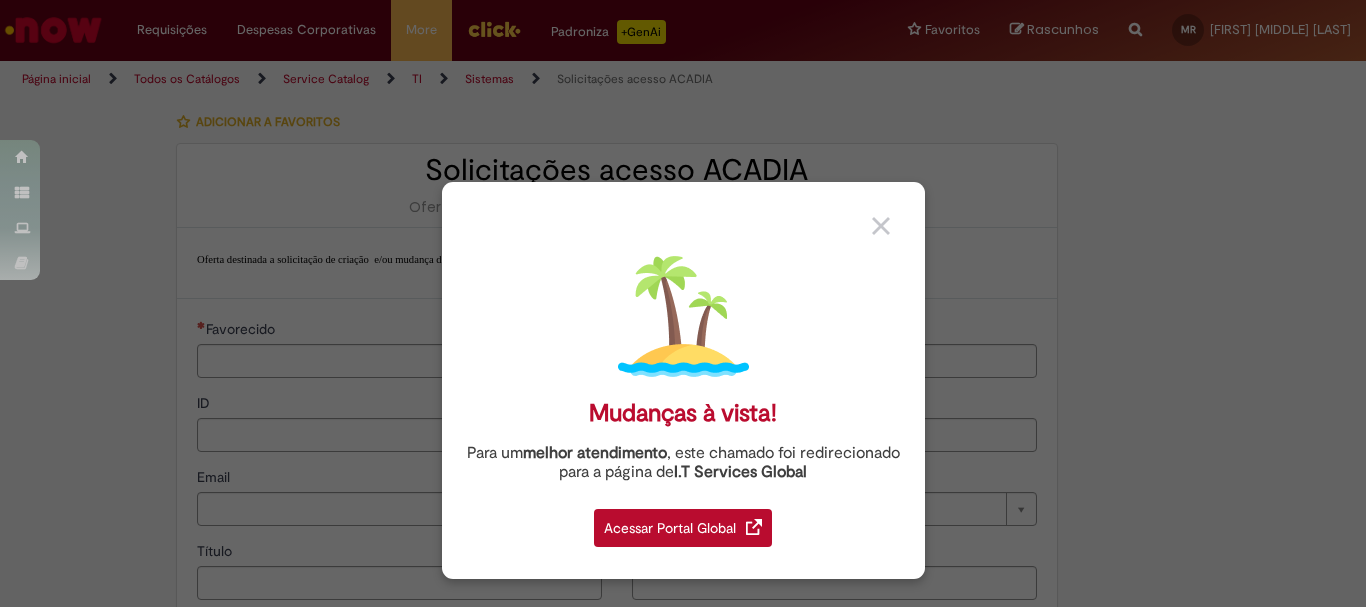 type on "********" 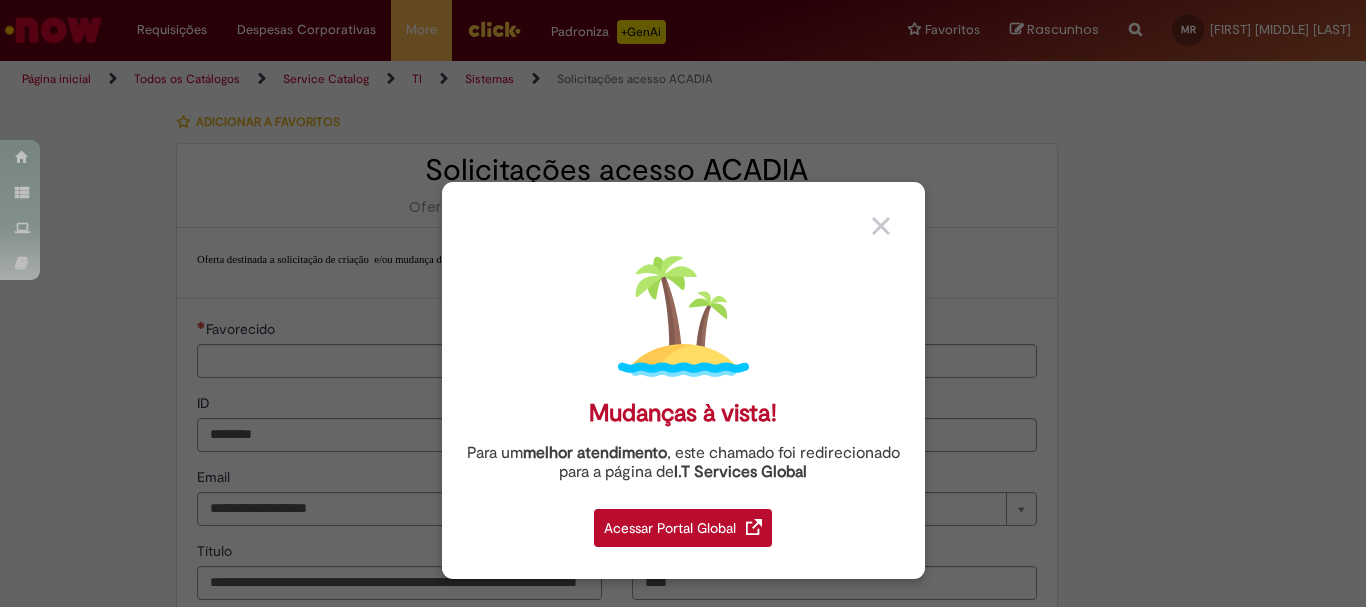type on "**********" 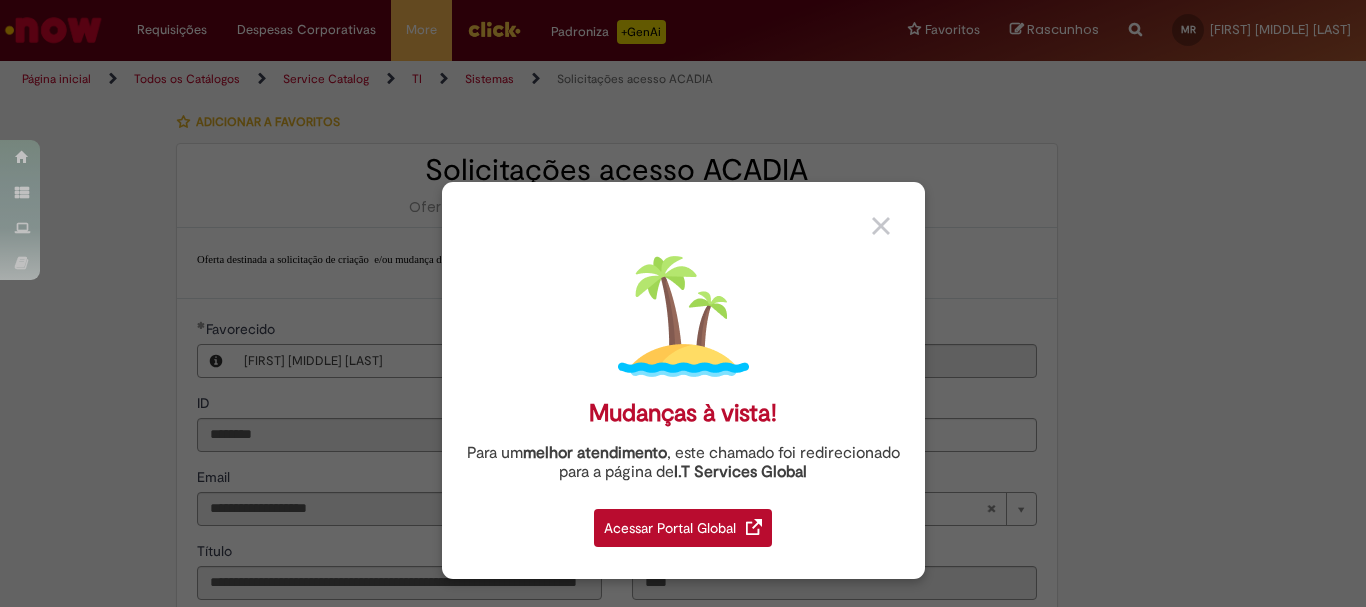 click at bounding box center (881, 226) 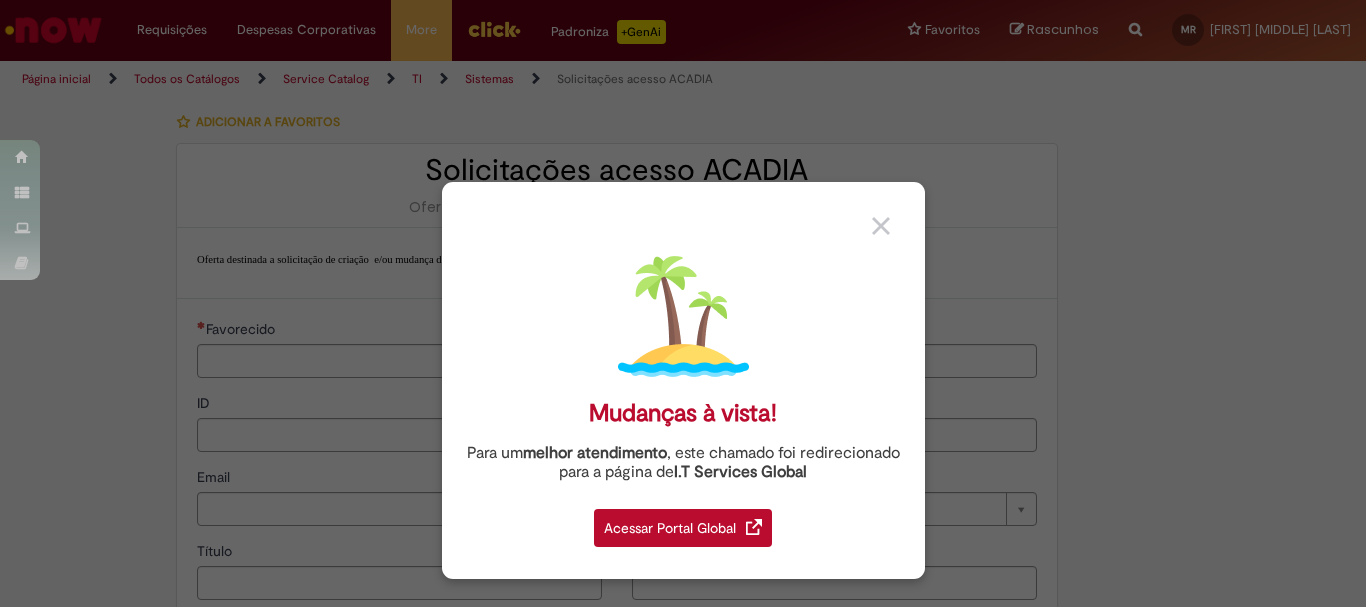 type on "********" 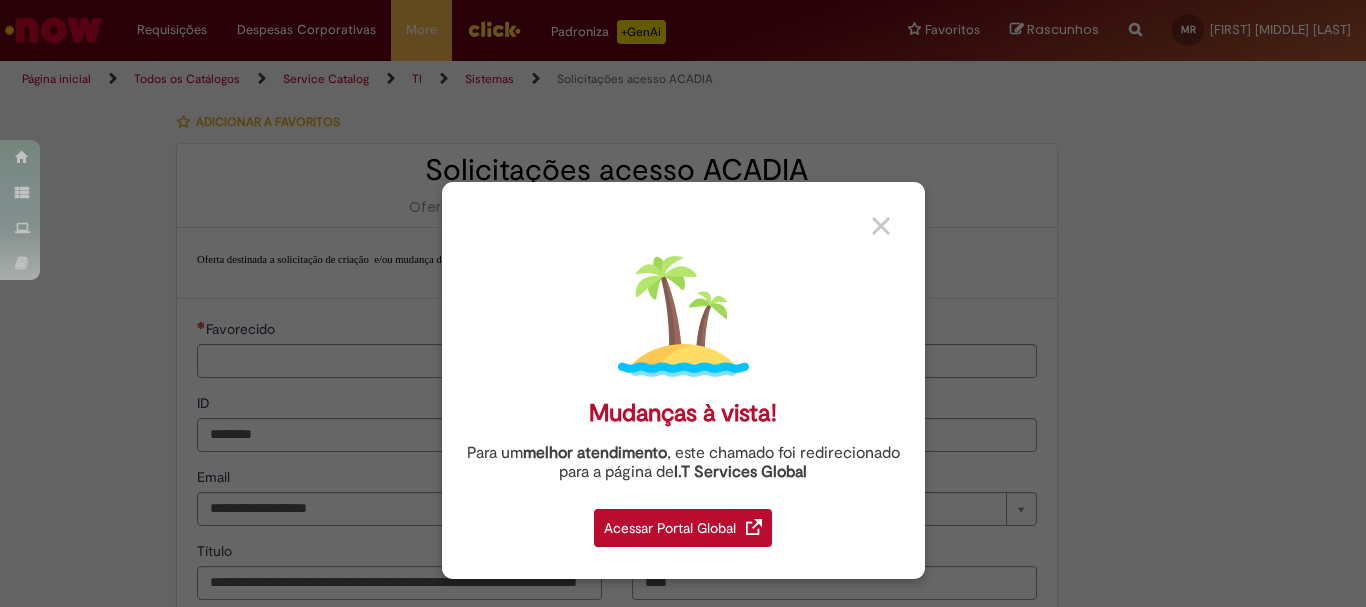 type on "**********" 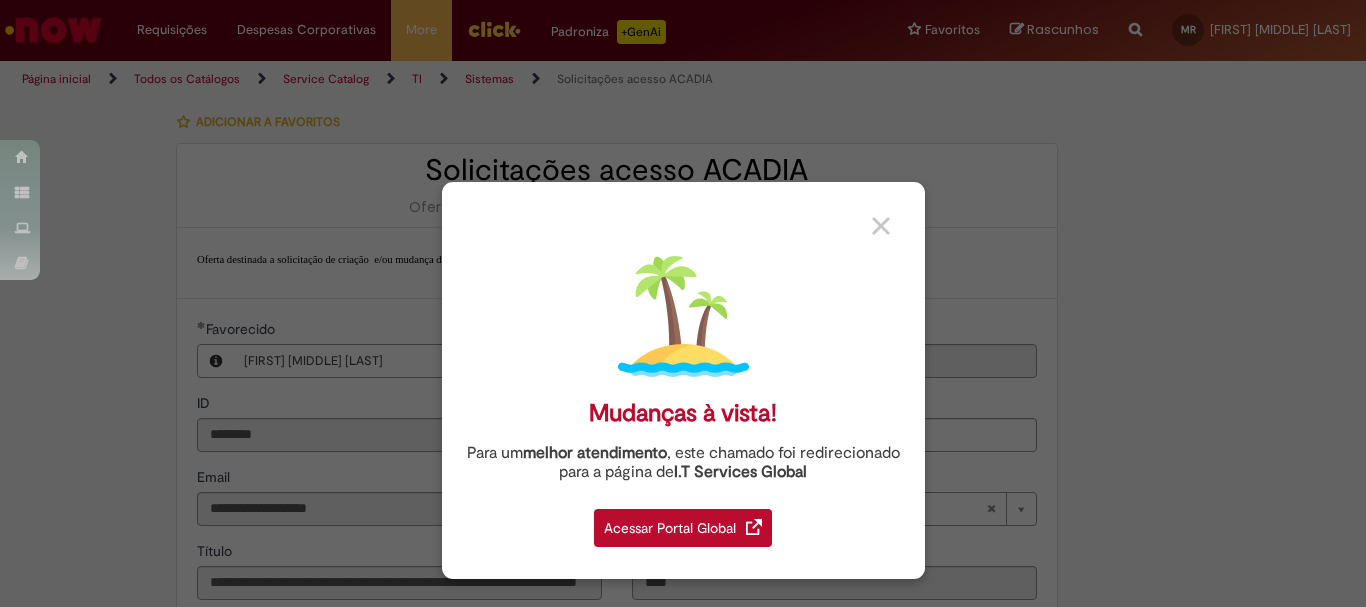 type on "**********" 